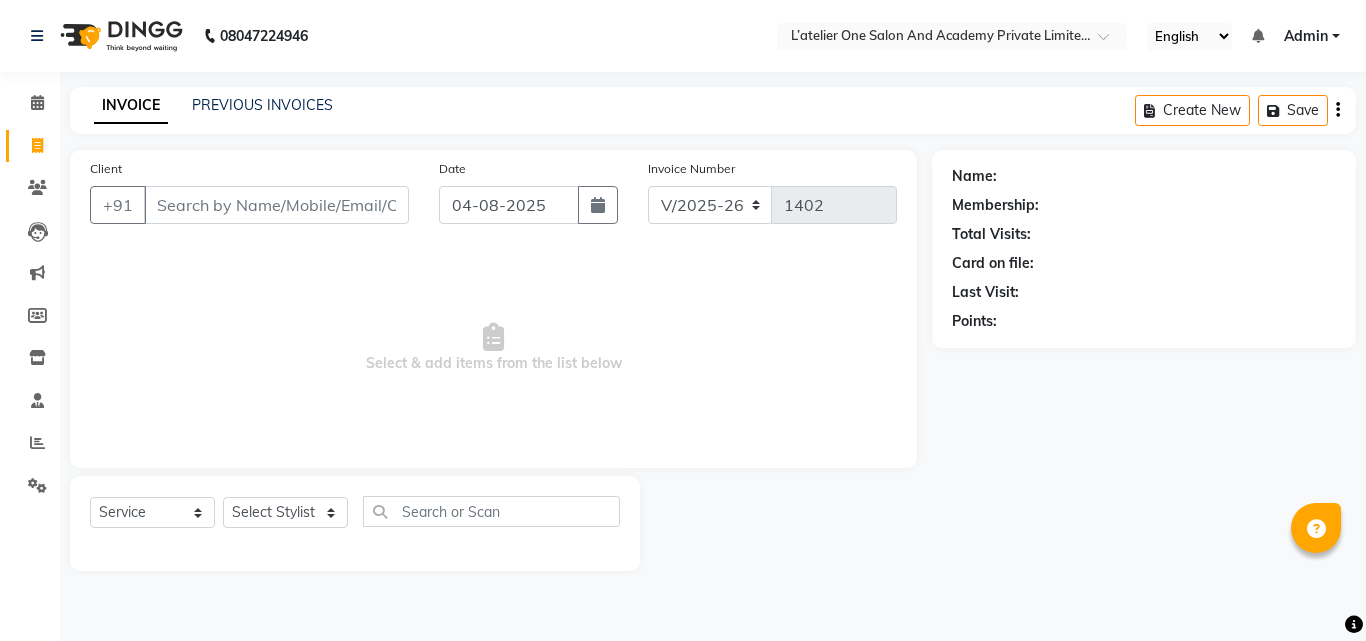 select on "6939" 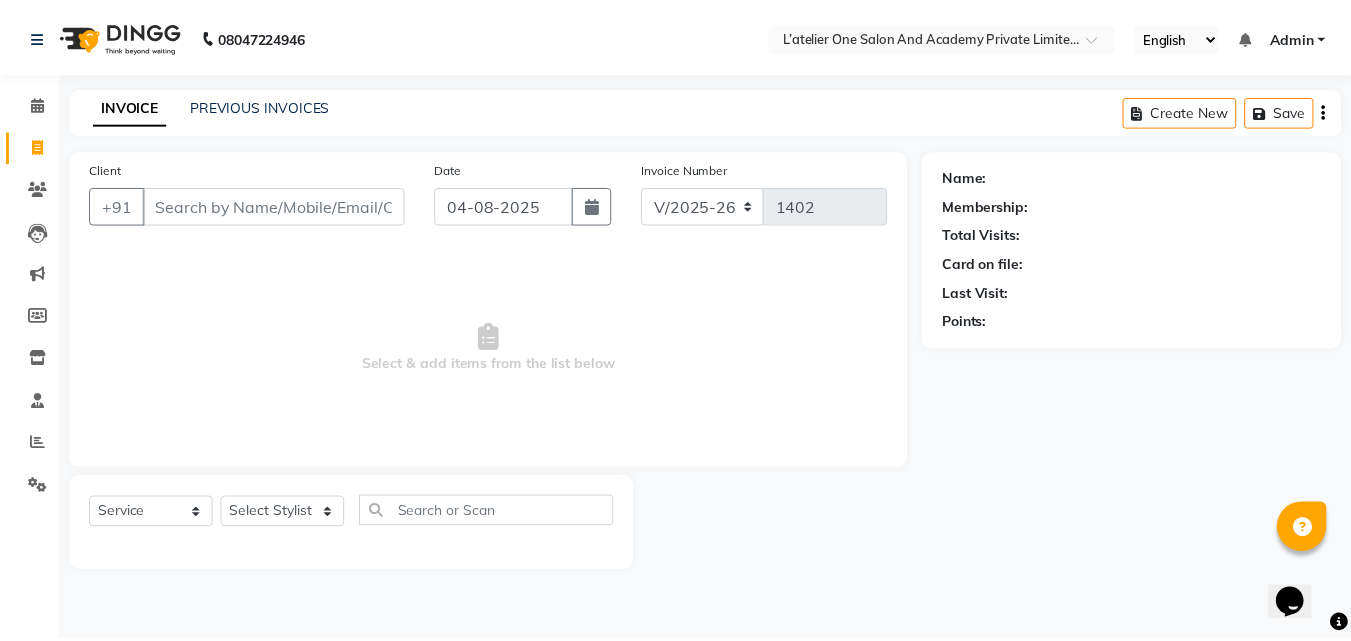 scroll, scrollTop: 0, scrollLeft: 0, axis: both 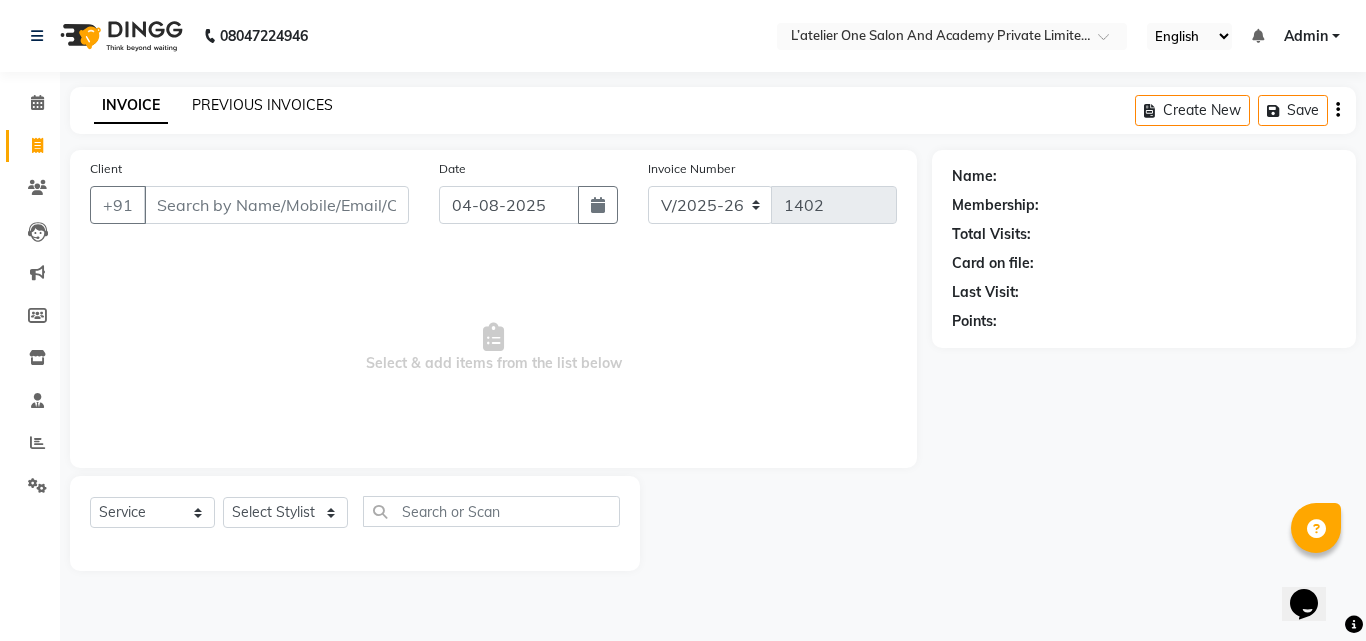 click on "PREVIOUS INVOICES" 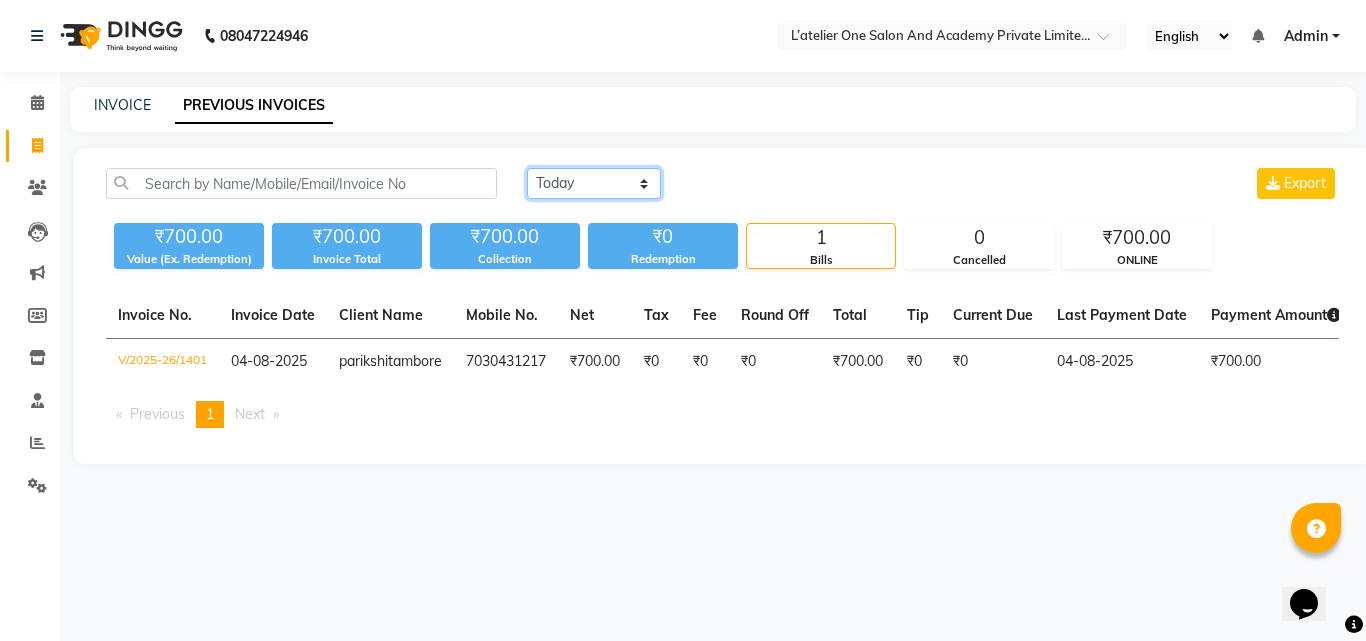 click on "Today Yesterday Custom Range" 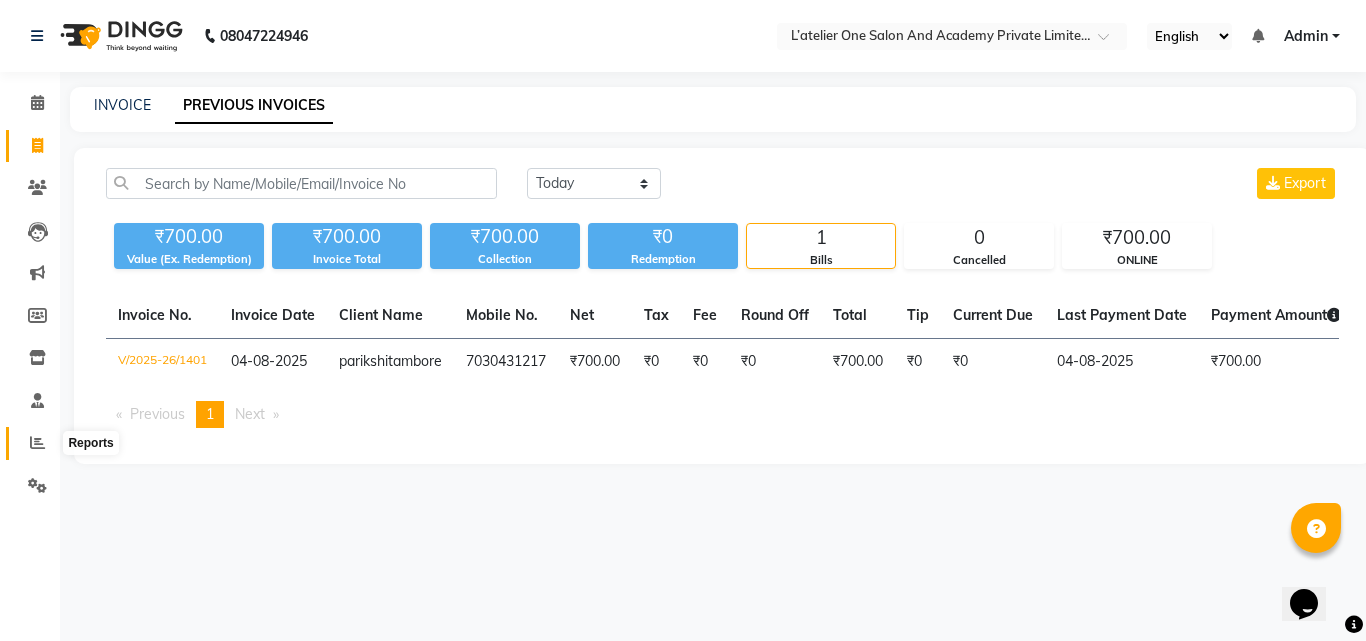 click 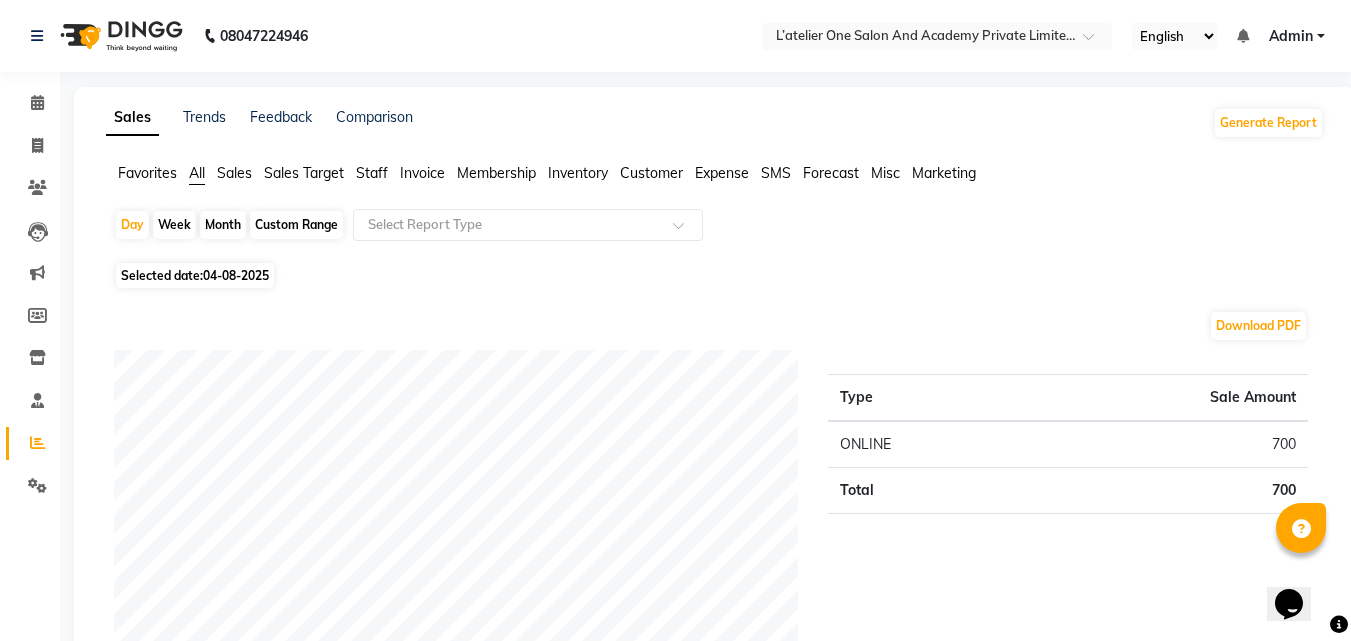click on "Month" 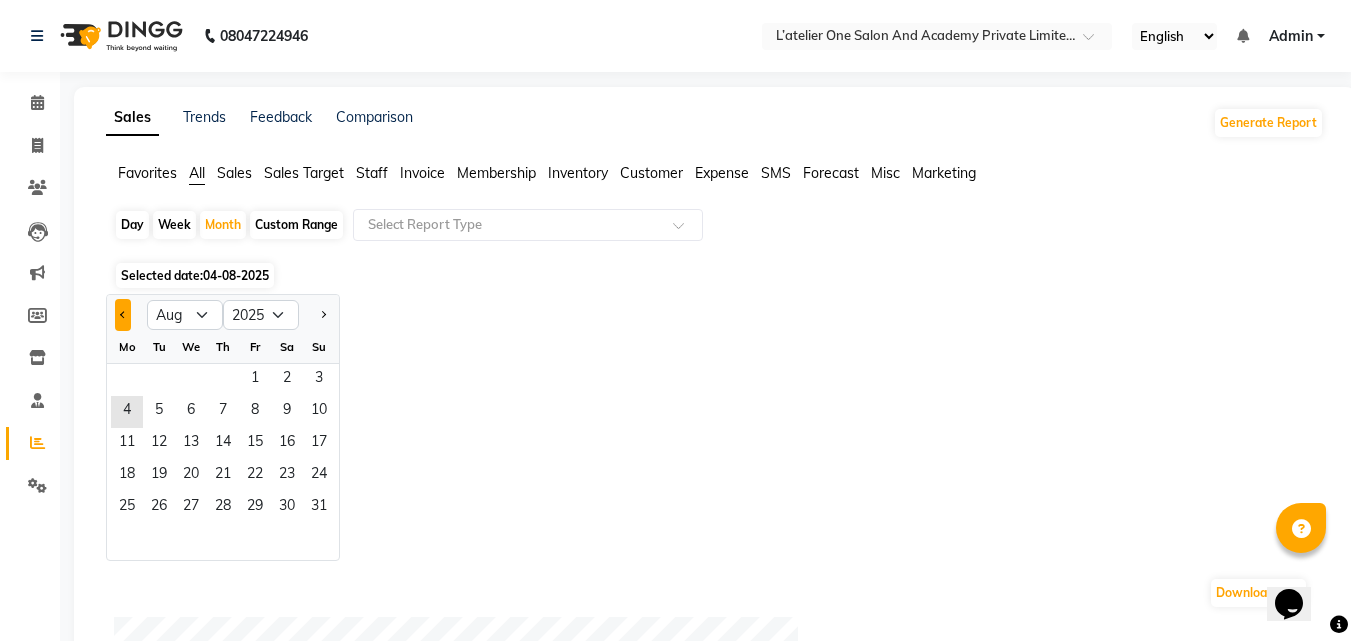 click 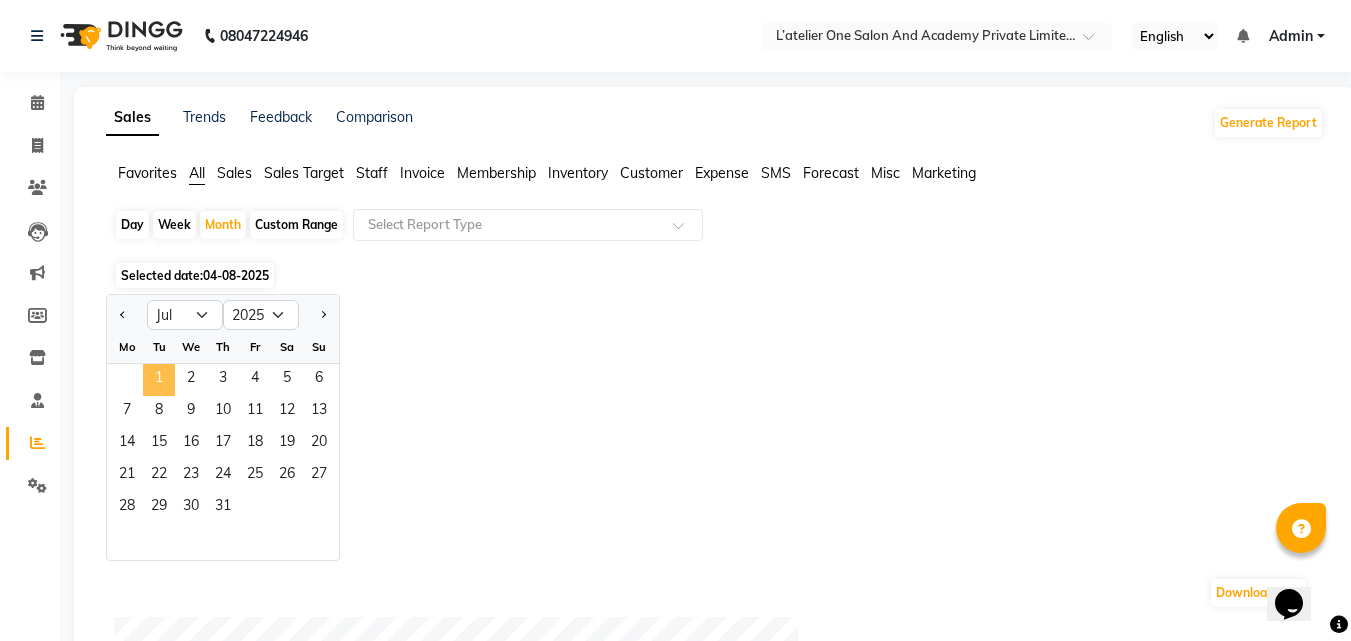 click on "1" 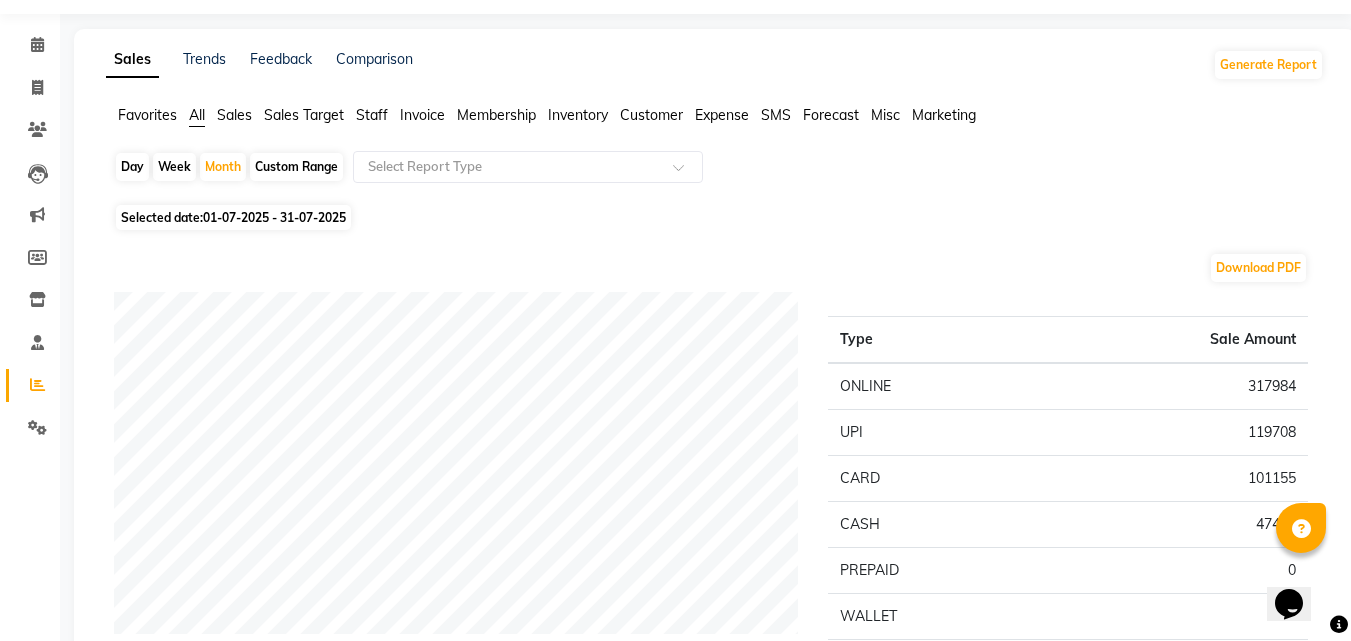 scroll, scrollTop: 16, scrollLeft: 0, axis: vertical 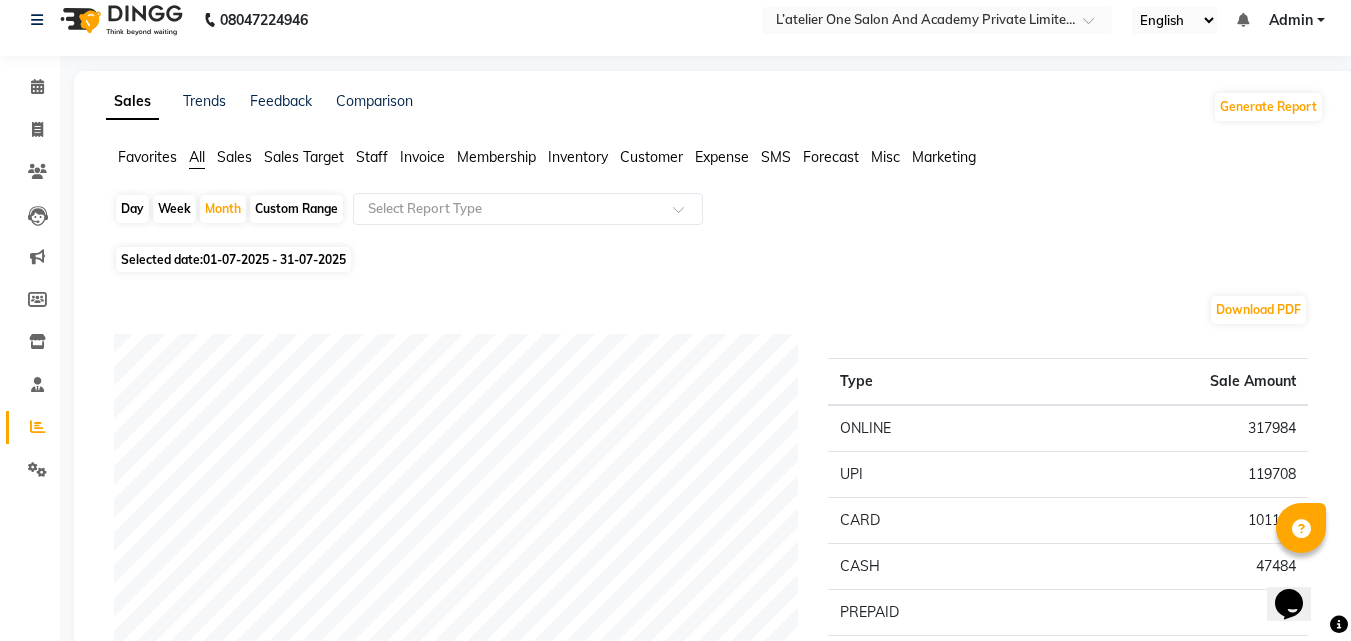 click on "Custom Range" 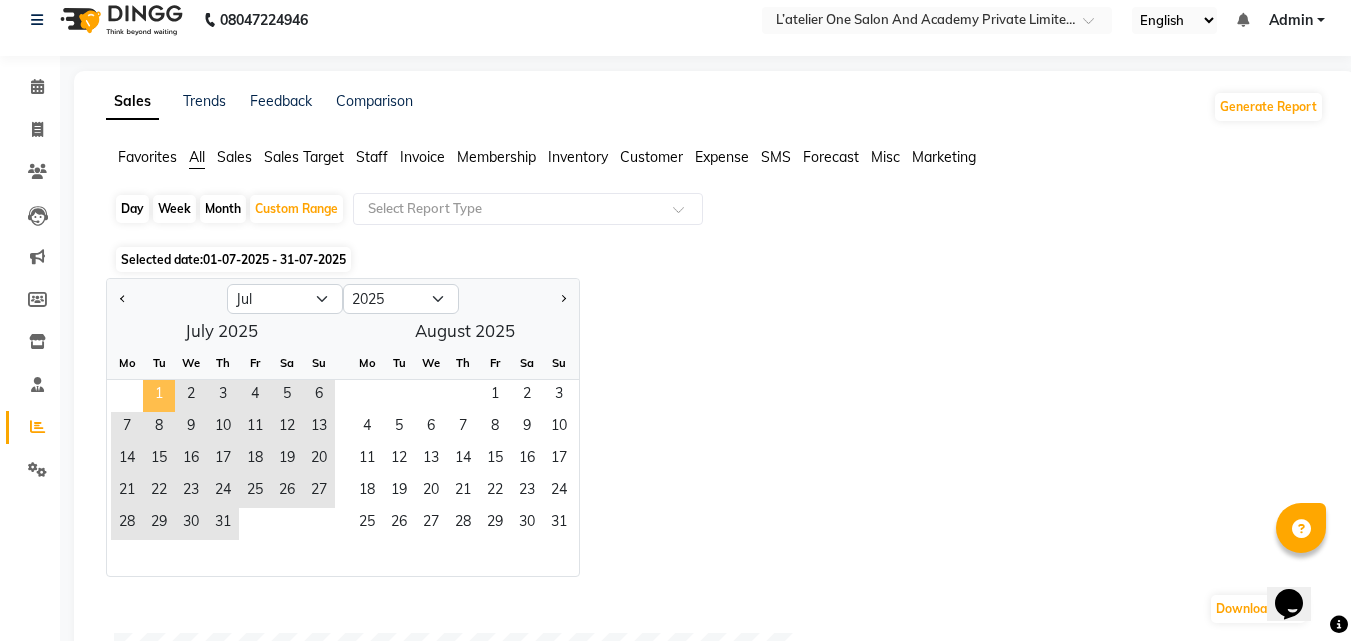 click on "1" 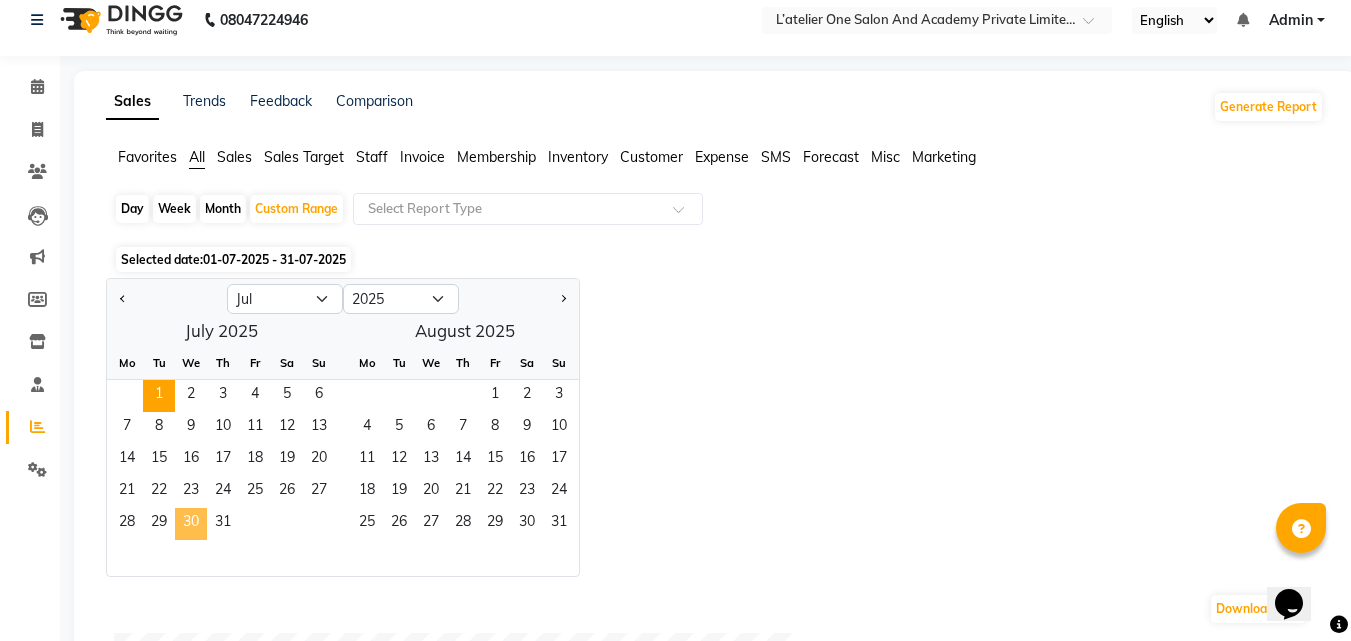 click on "30" 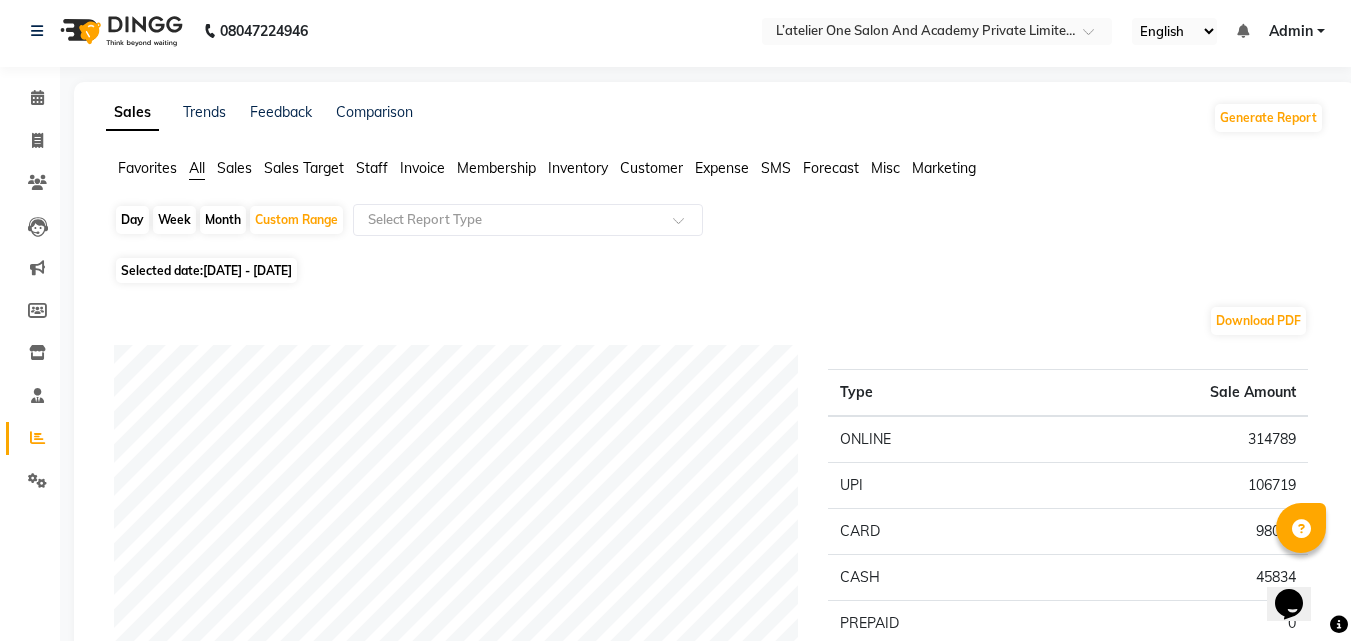 scroll, scrollTop: 0, scrollLeft: 0, axis: both 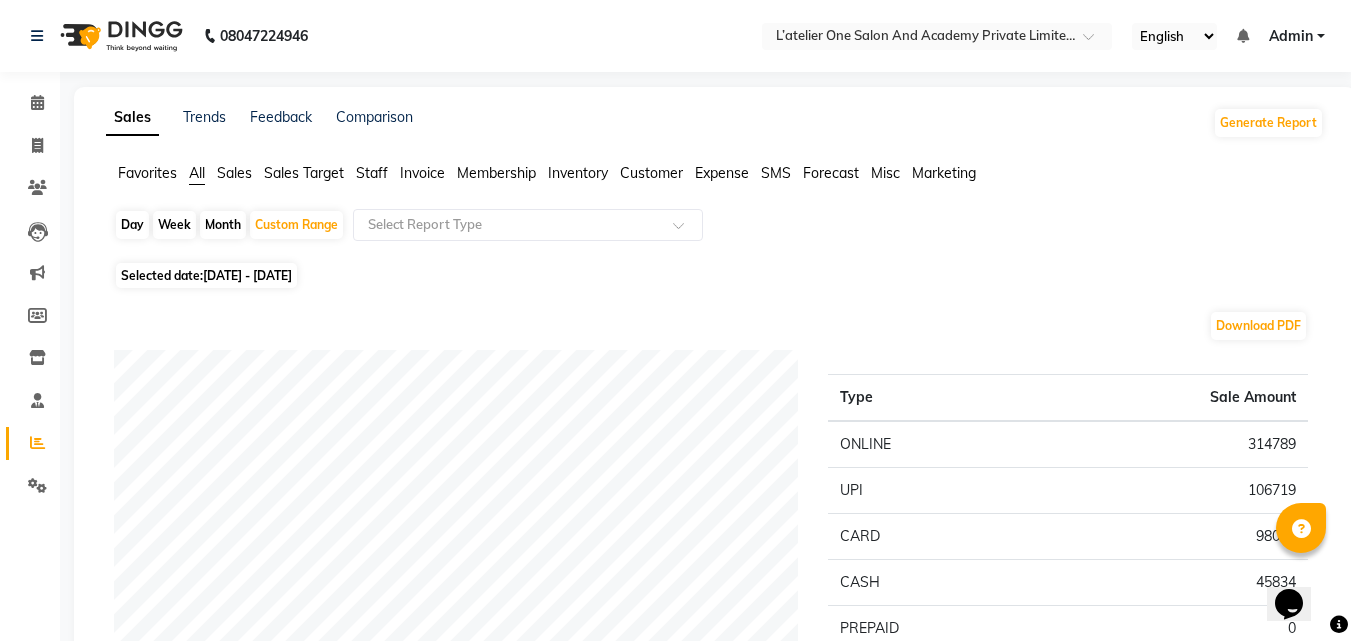 click on "Day" 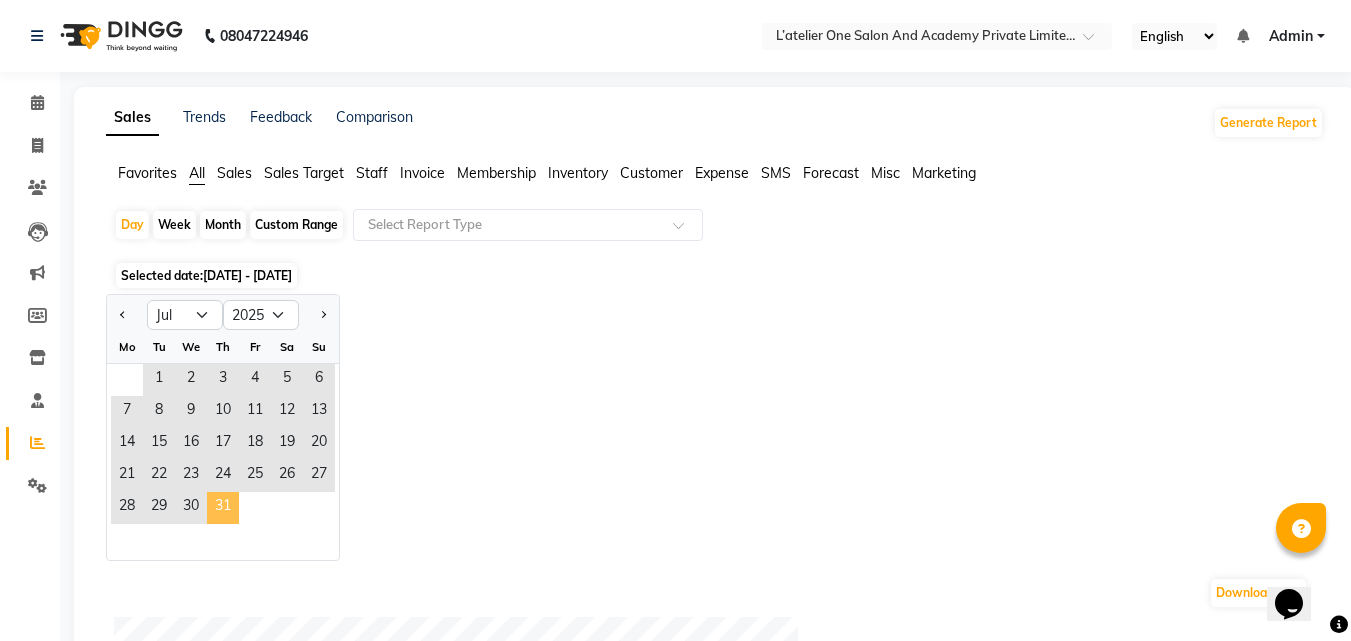 click on "31" 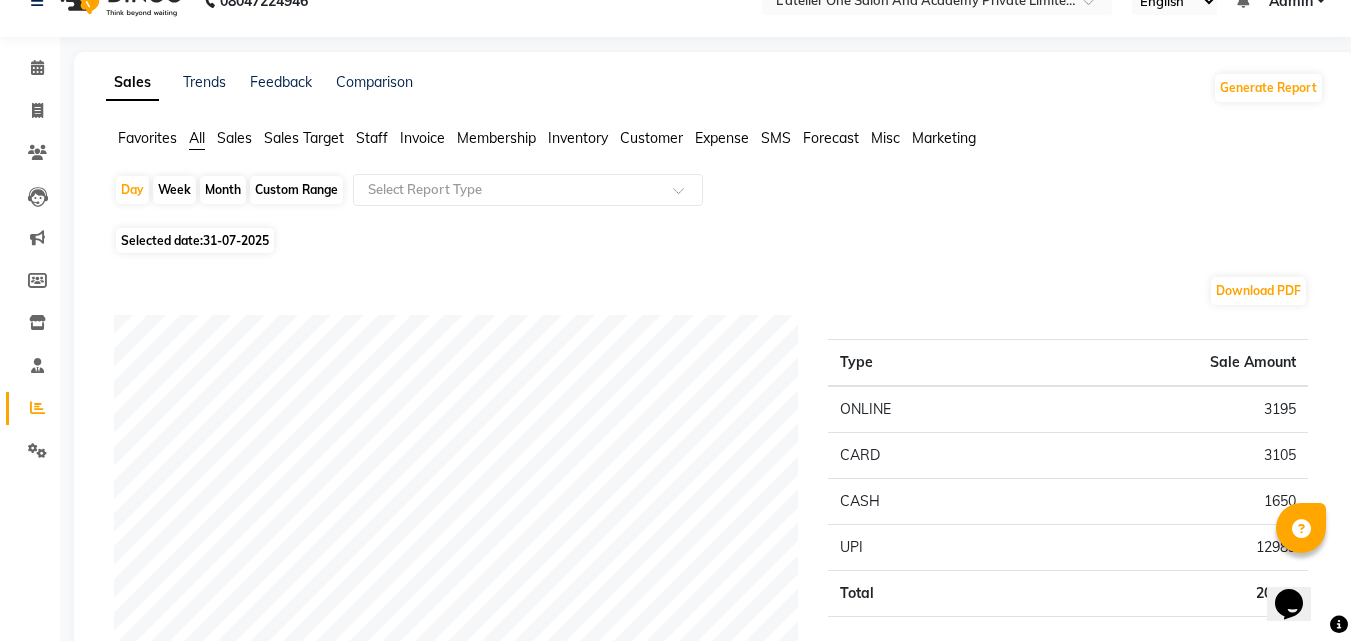 scroll, scrollTop: 42, scrollLeft: 0, axis: vertical 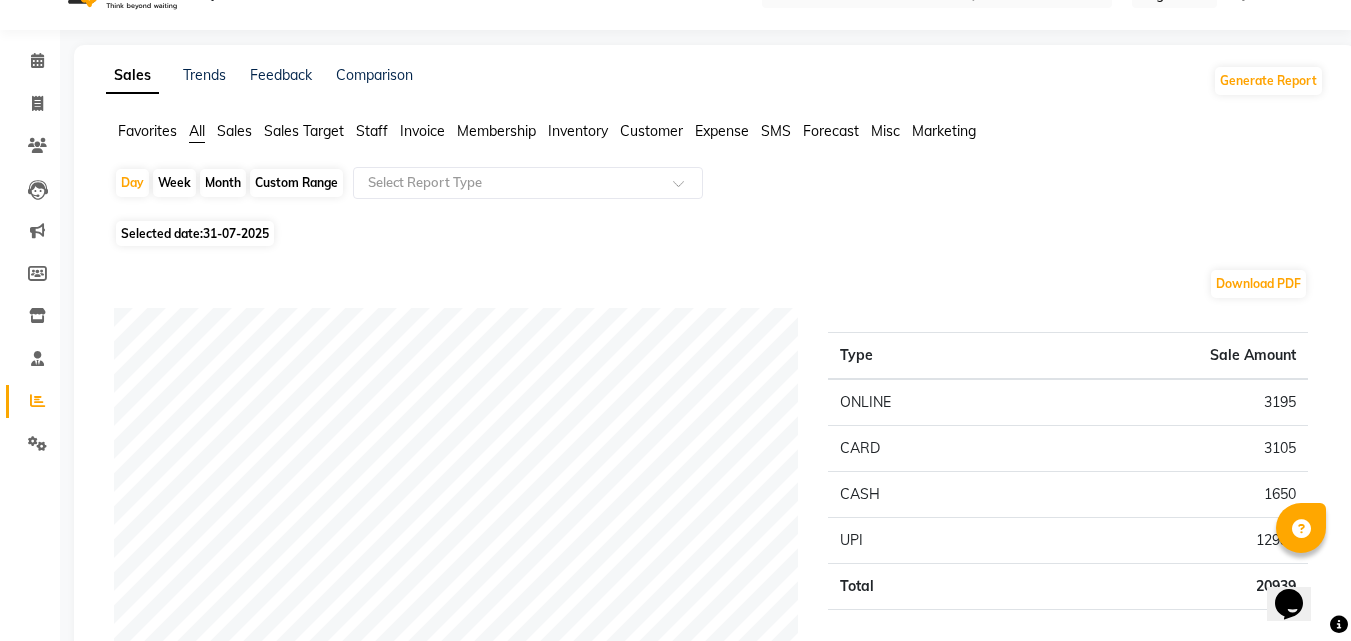 click on "Selected date:  31-07-2025" 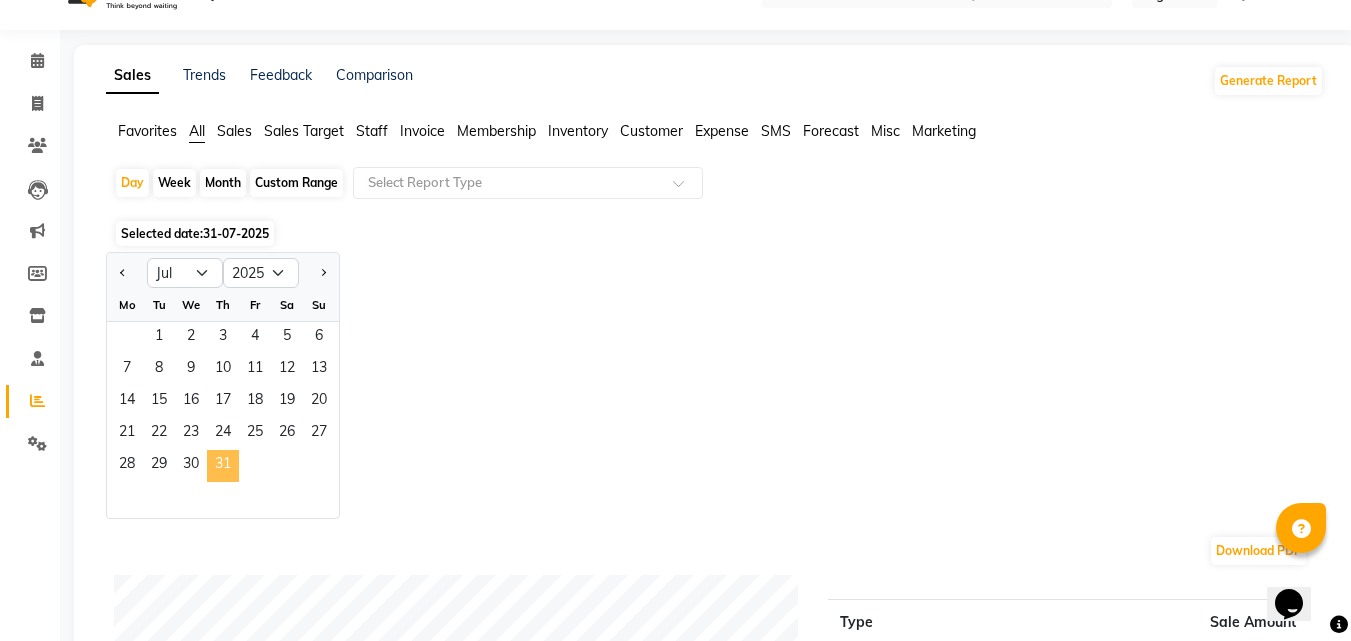 click on "31" 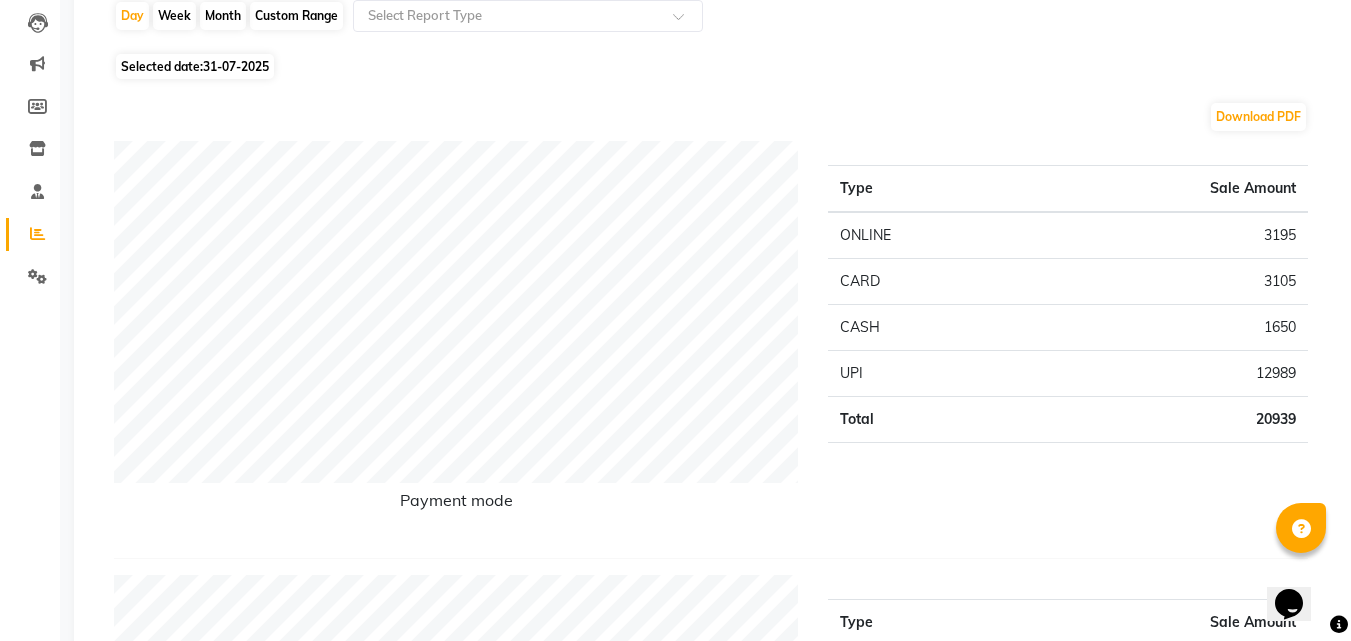 scroll, scrollTop: 0, scrollLeft: 0, axis: both 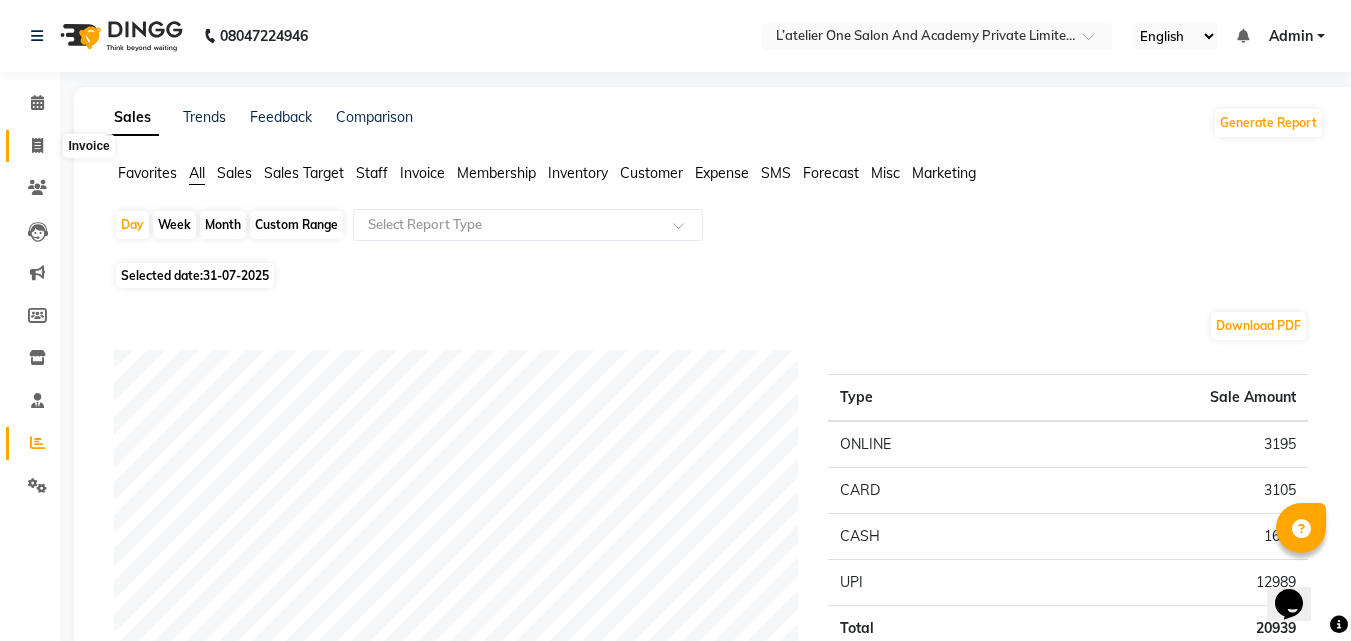 click 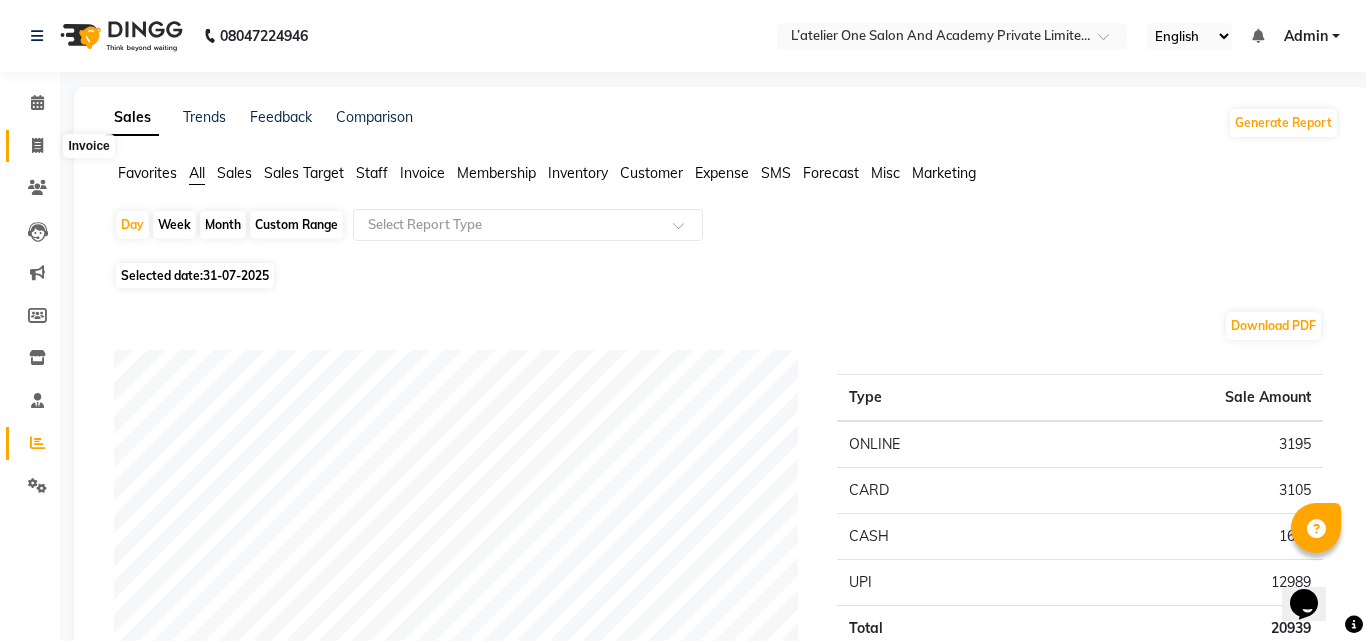 select on "6939" 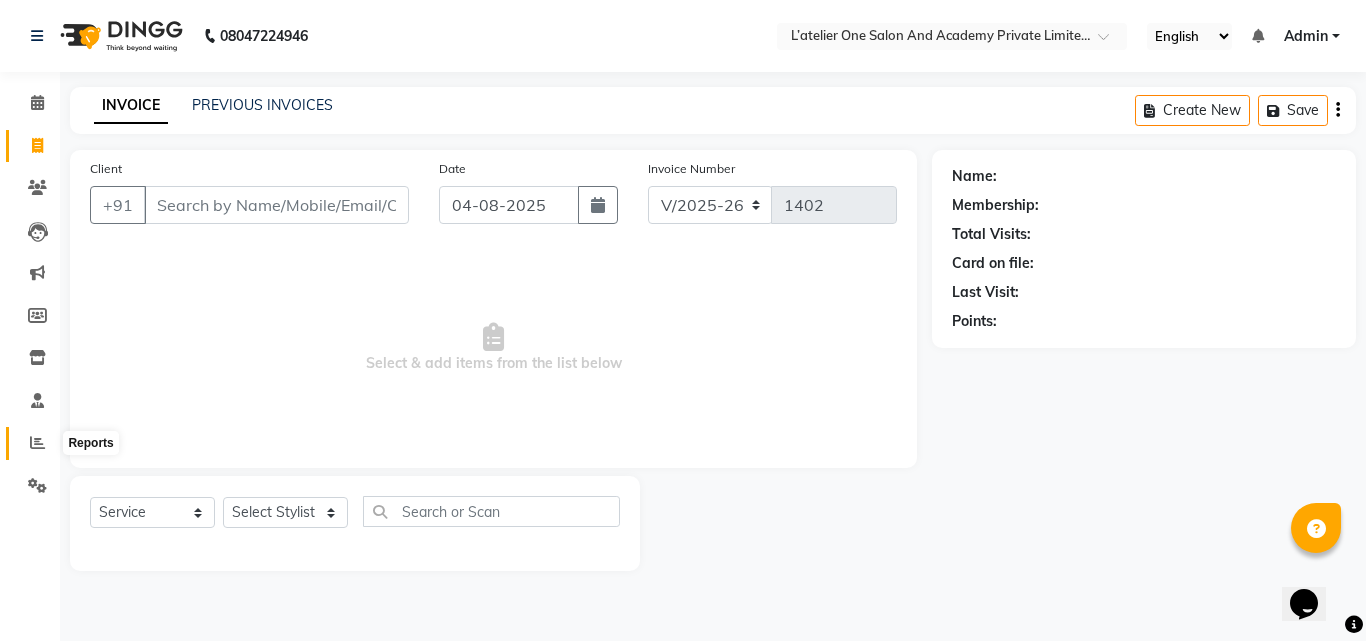 click 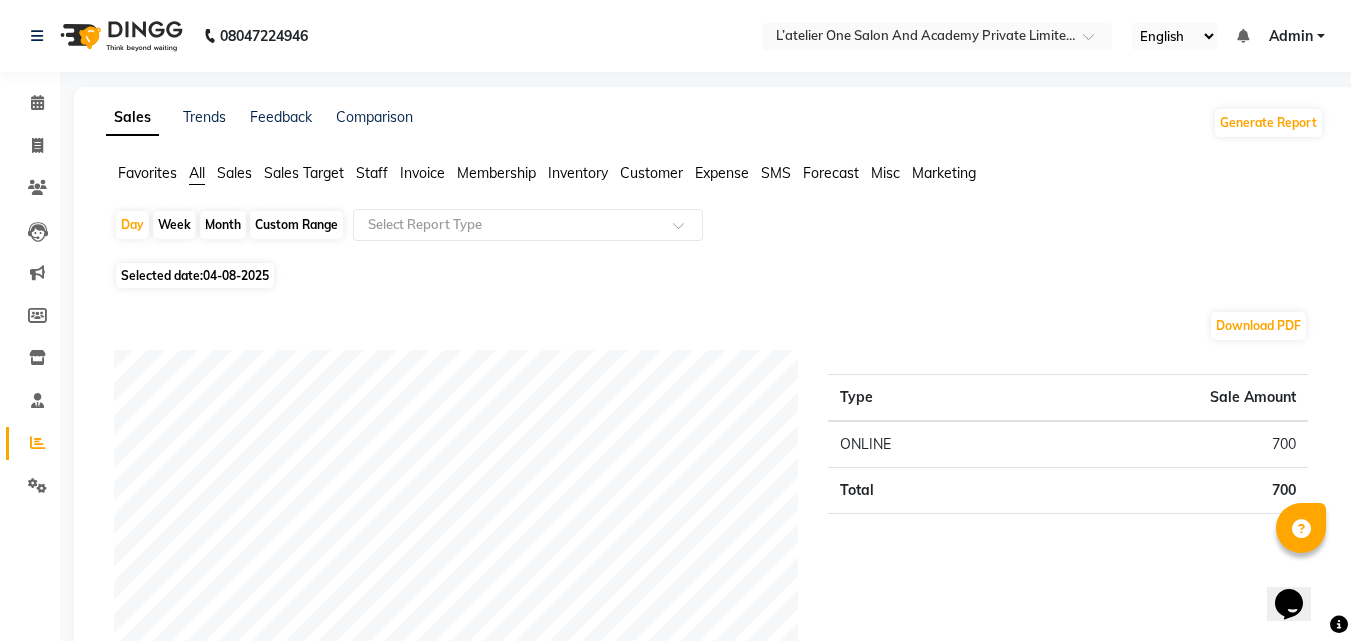 click on "Month" 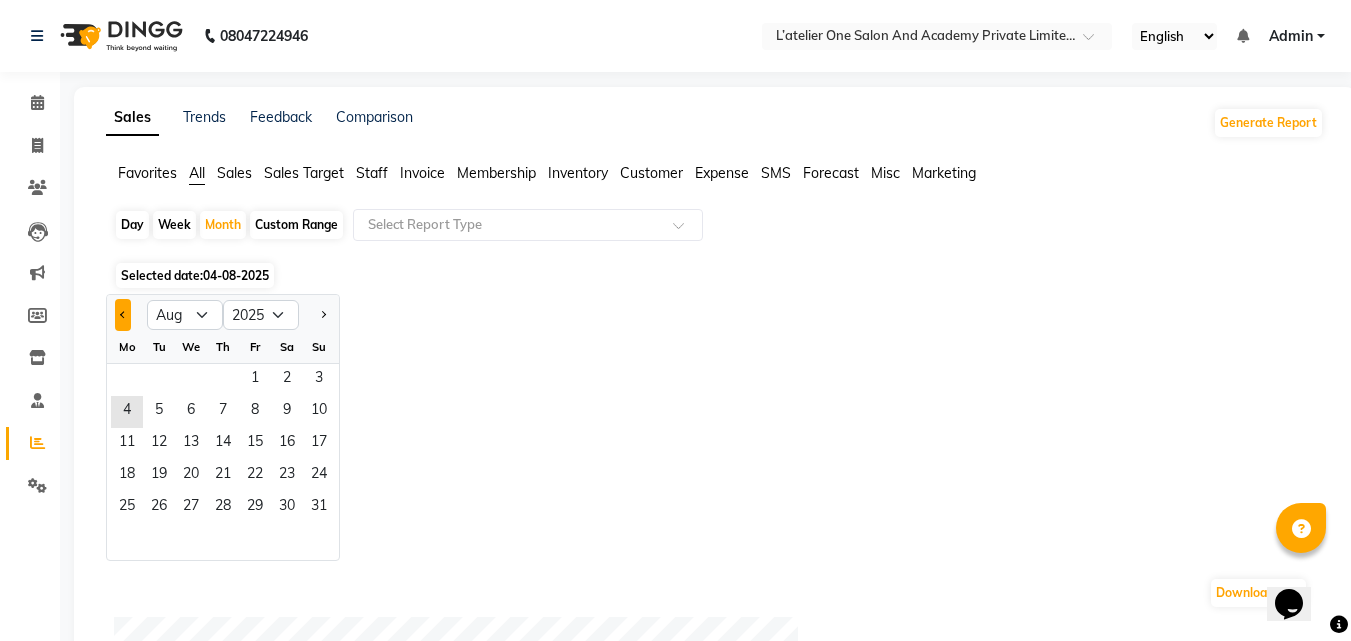click 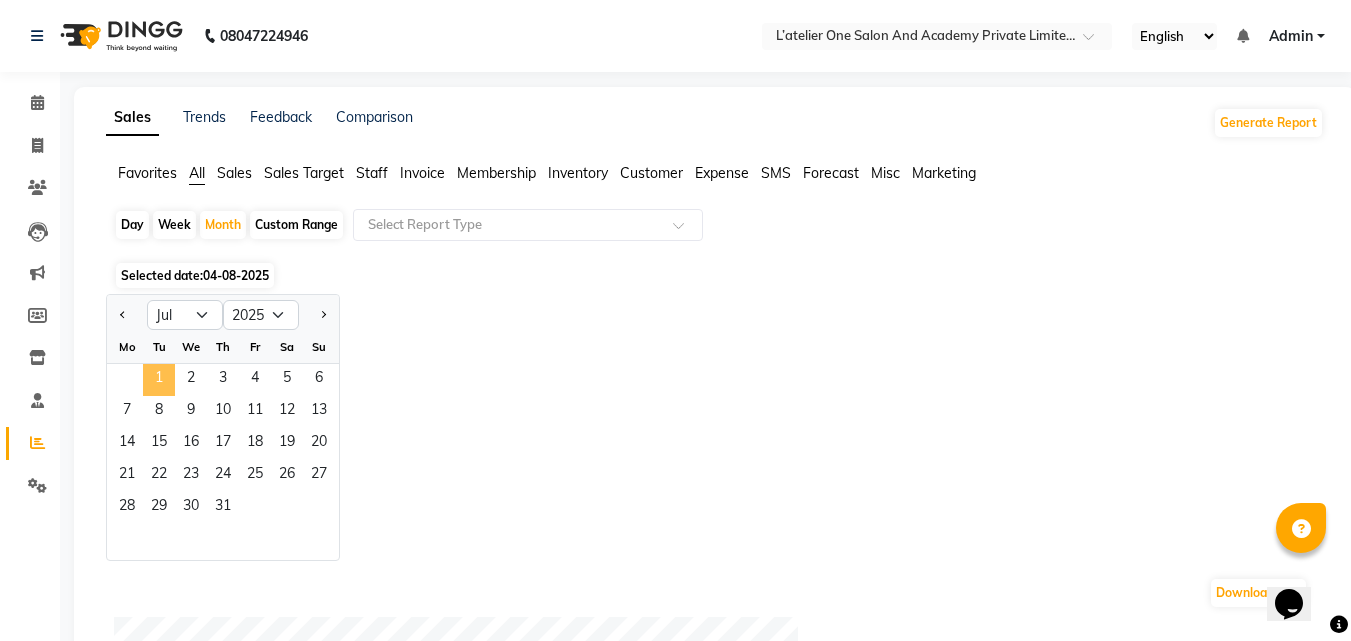 click on "1" 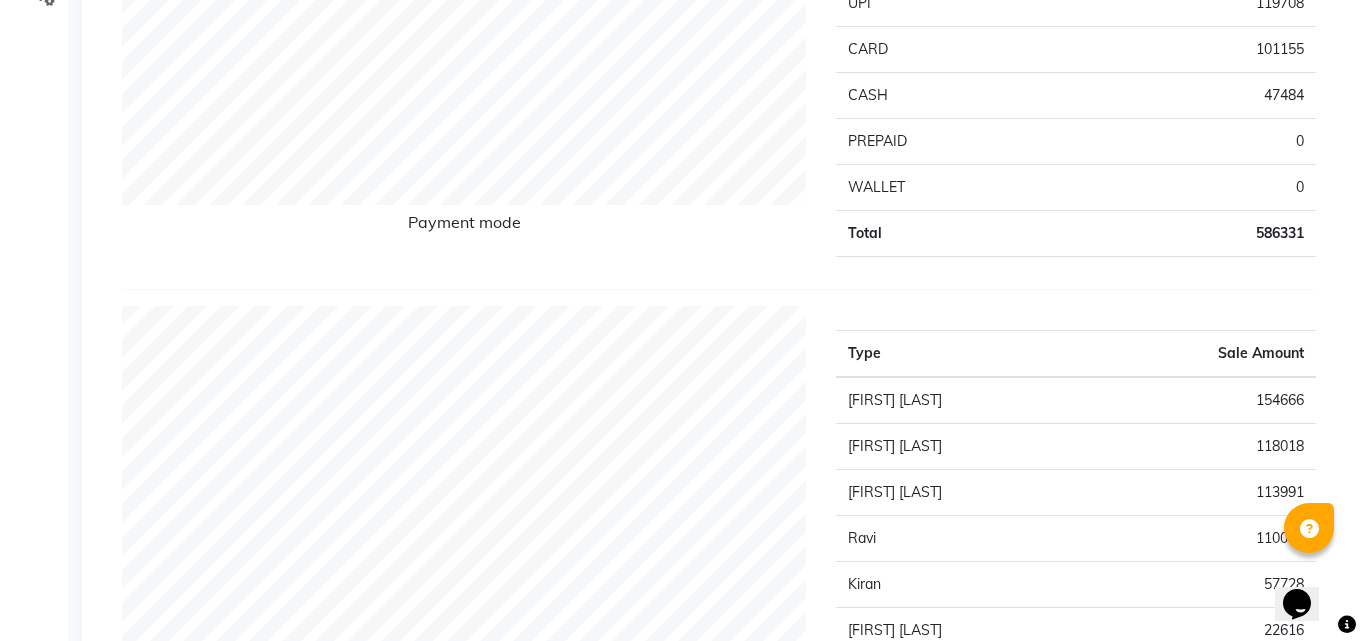 scroll, scrollTop: 0, scrollLeft: 0, axis: both 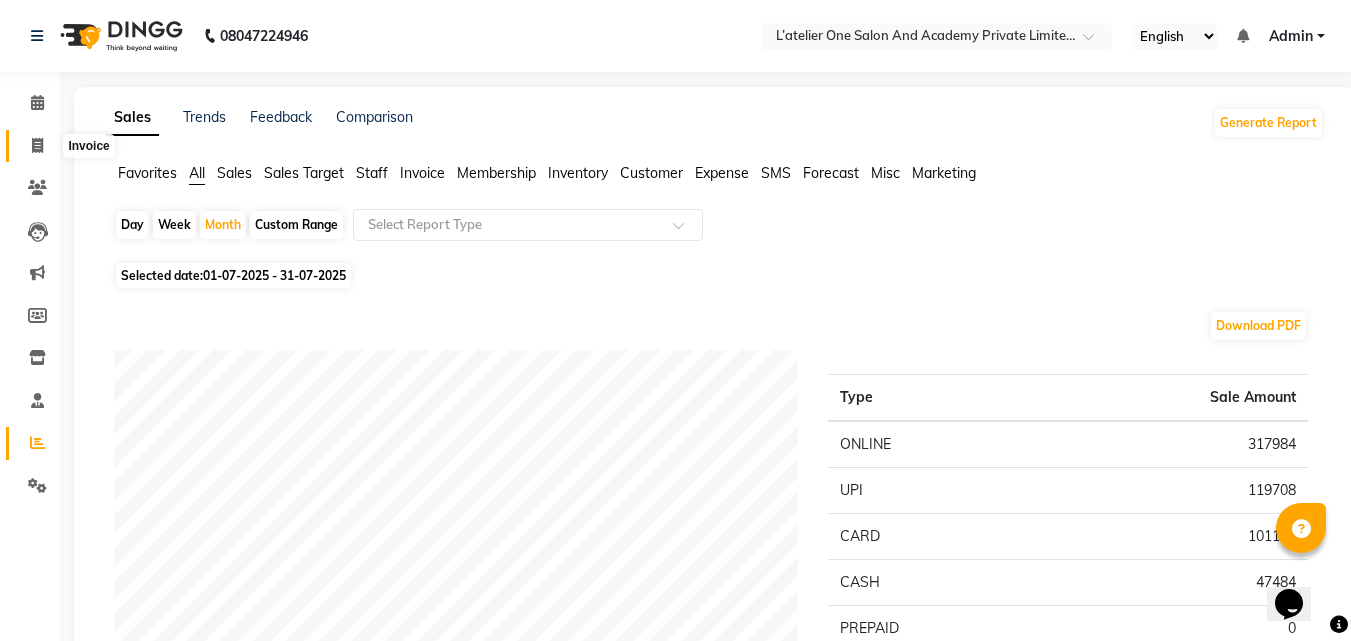 click 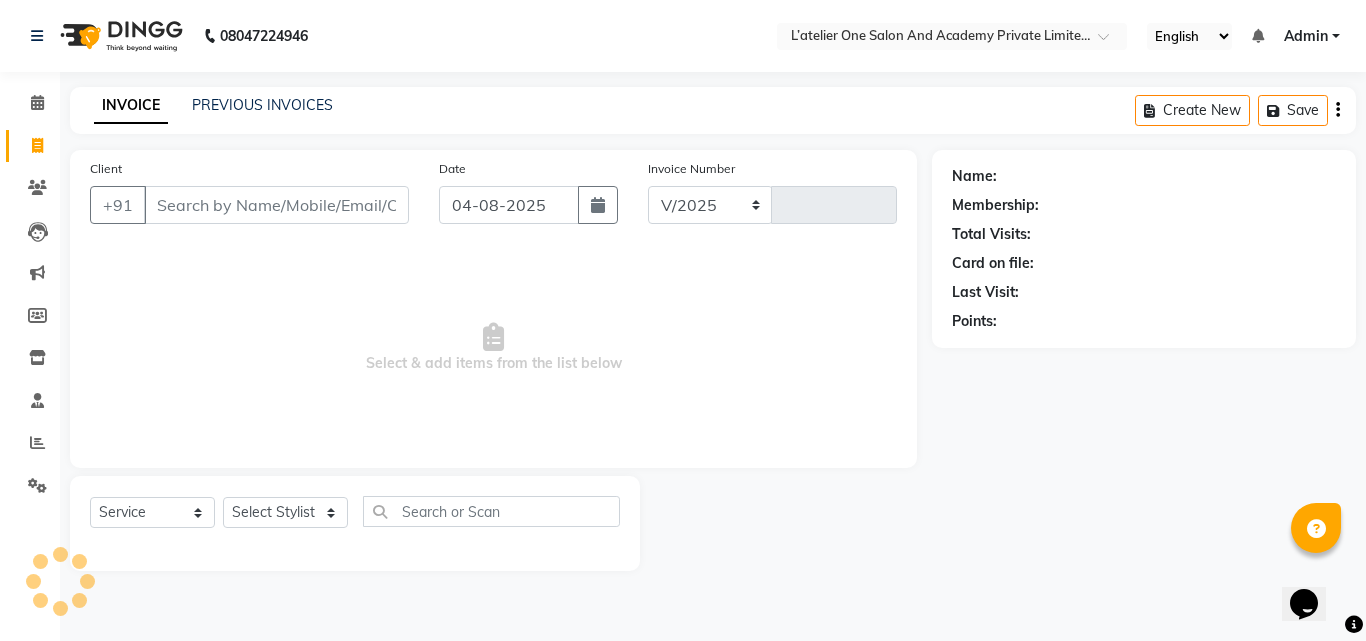 select on "6939" 